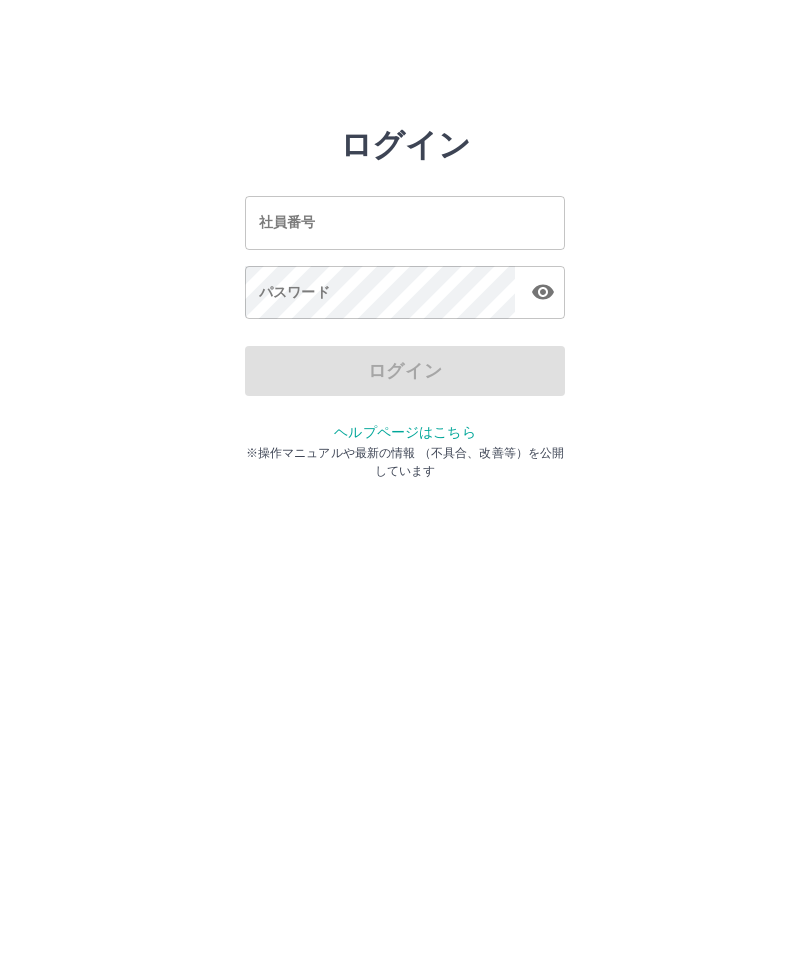 scroll, scrollTop: 0, scrollLeft: 0, axis: both 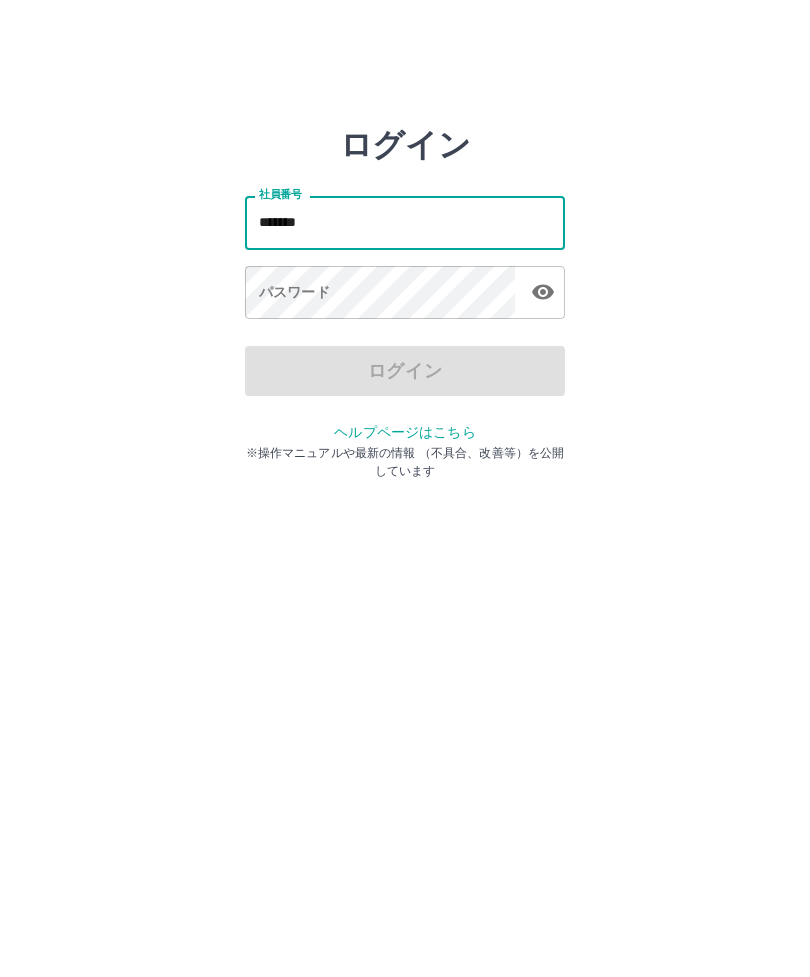 type on "*******" 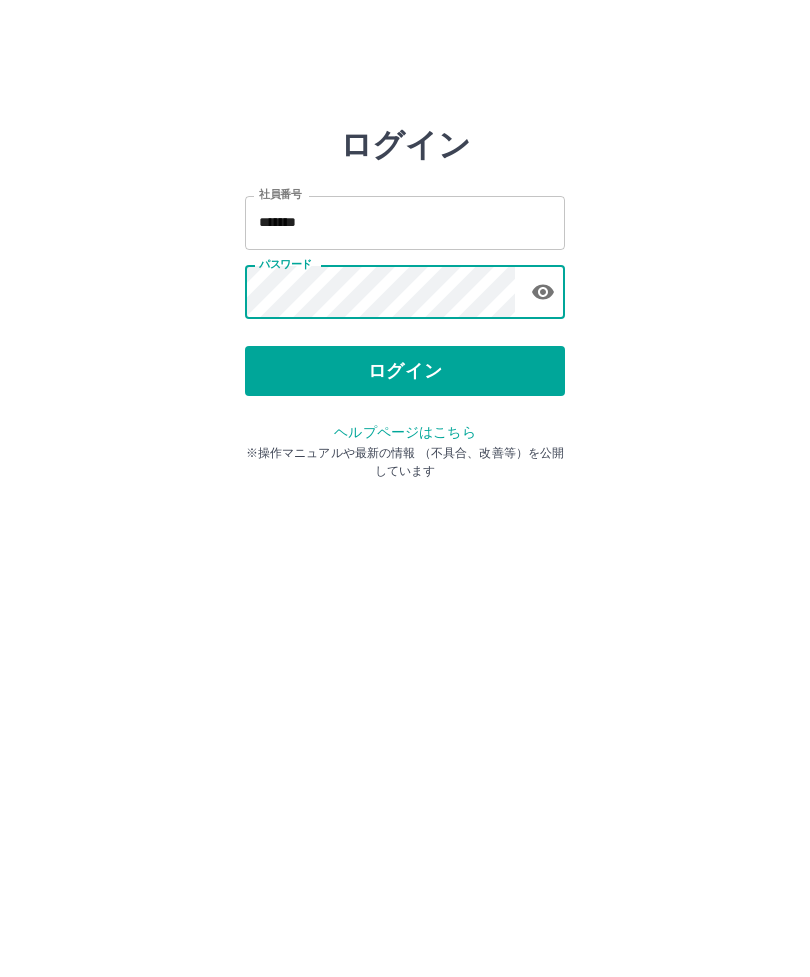 click on "ログイン" at bounding box center [405, 371] 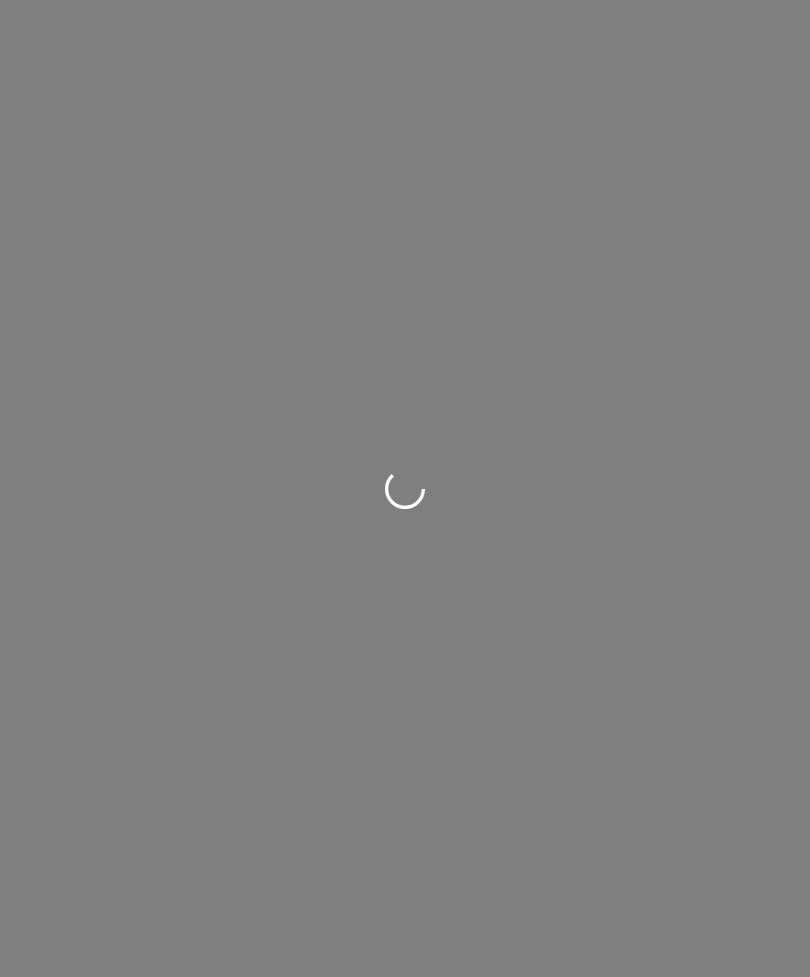 scroll, scrollTop: 0, scrollLeft: 0, axis: both 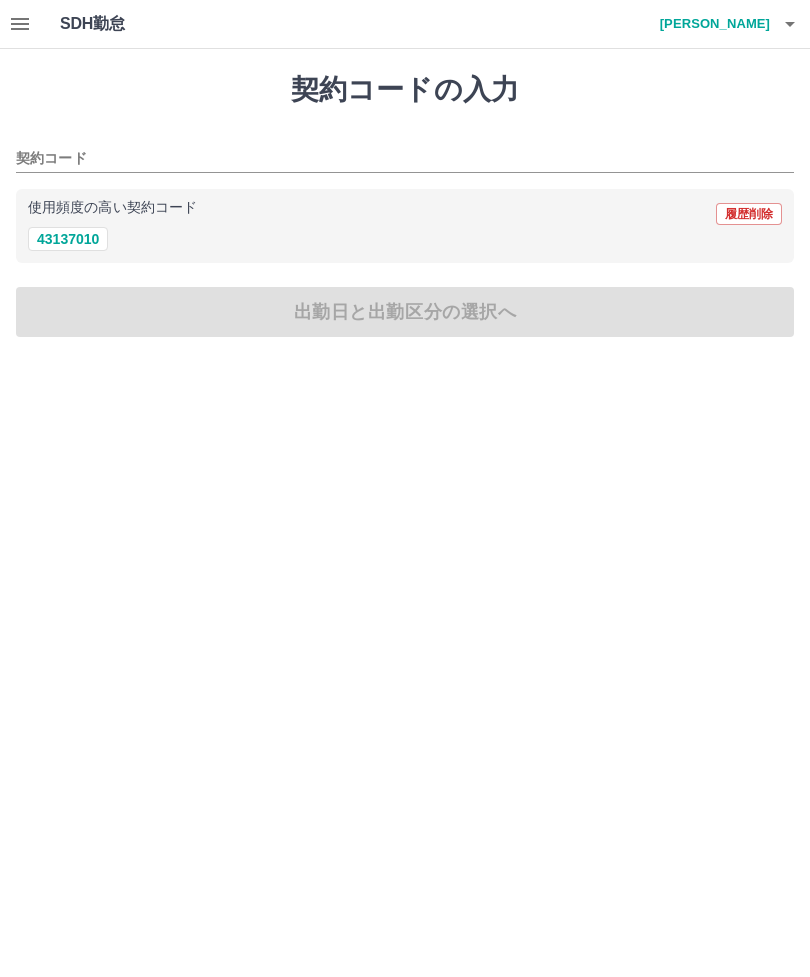 click on "43137010" at bounding box center [68, 239] 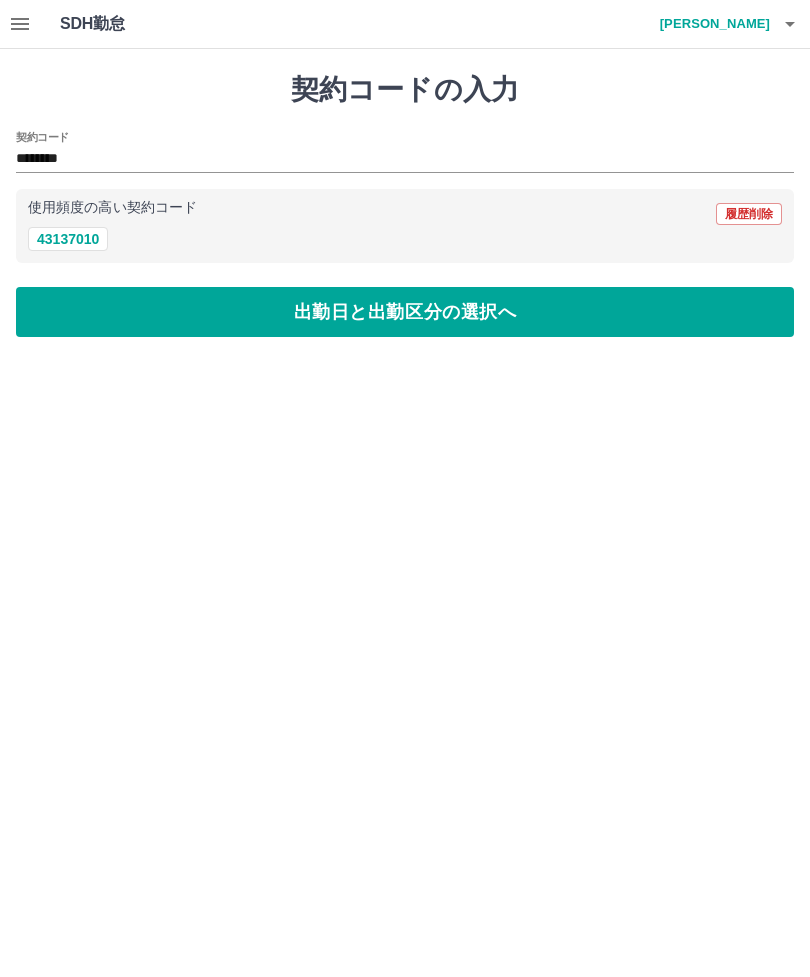 click on "出勤日と出勤区分の選択へ" at bounding box center (405, 312) 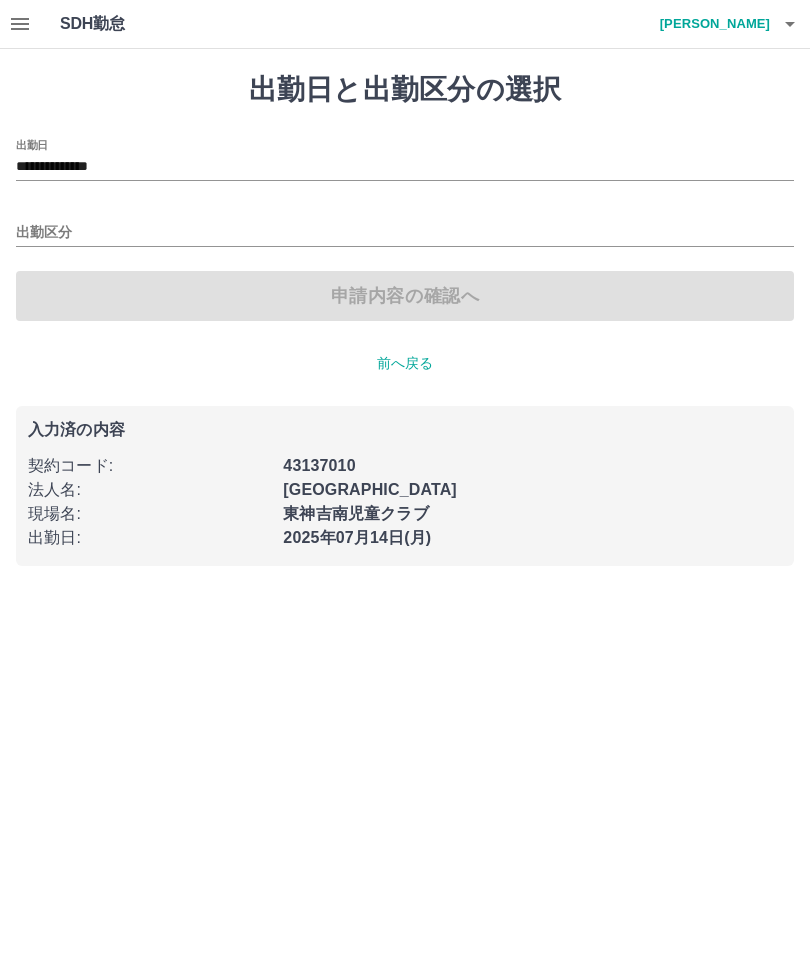 click on "出勤区分" at bounding box center [405, 233] 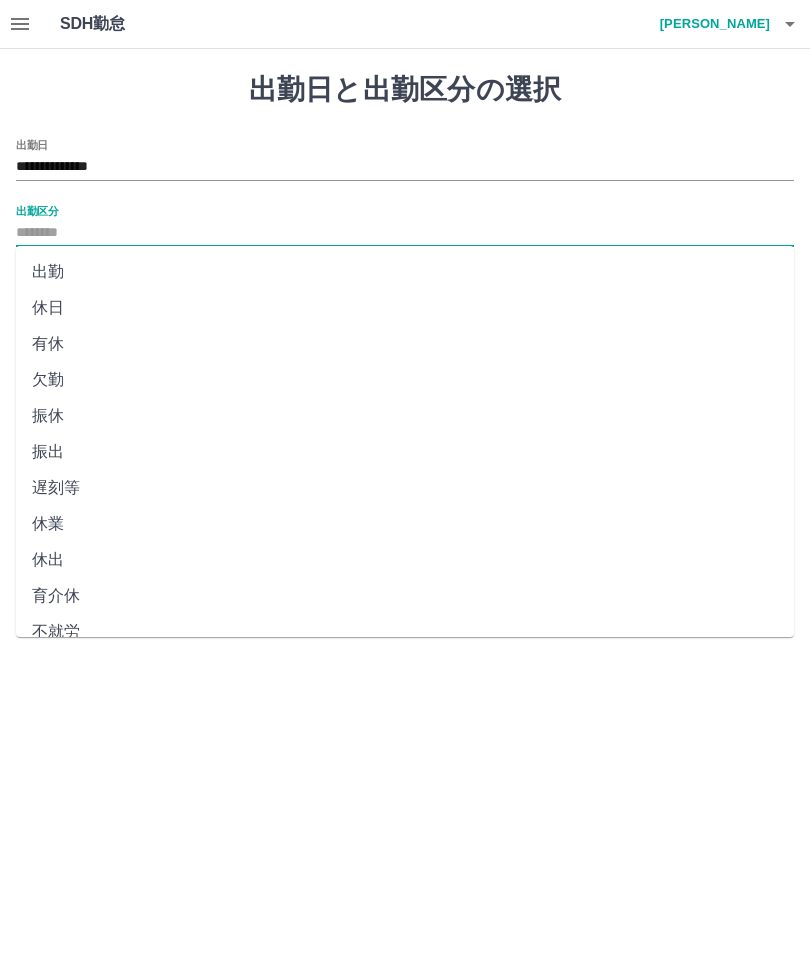 click on "出勤" at bounding box center [405, 272] 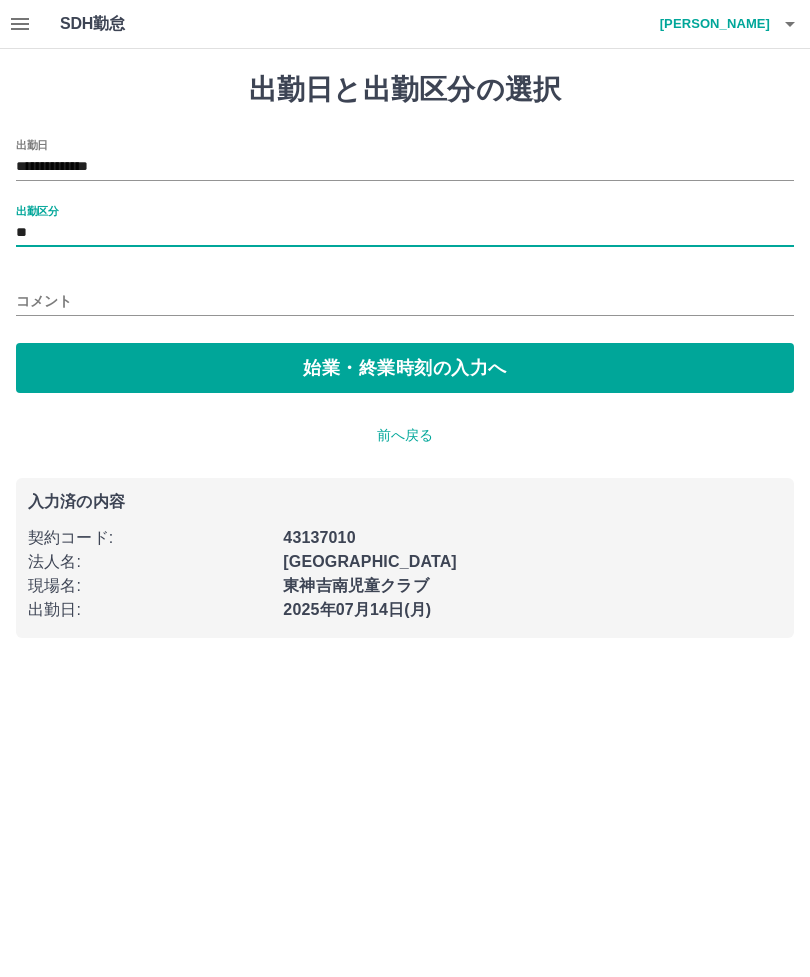 click on "始業・終業時刻の入力へ" at bounding box center (405, 368) 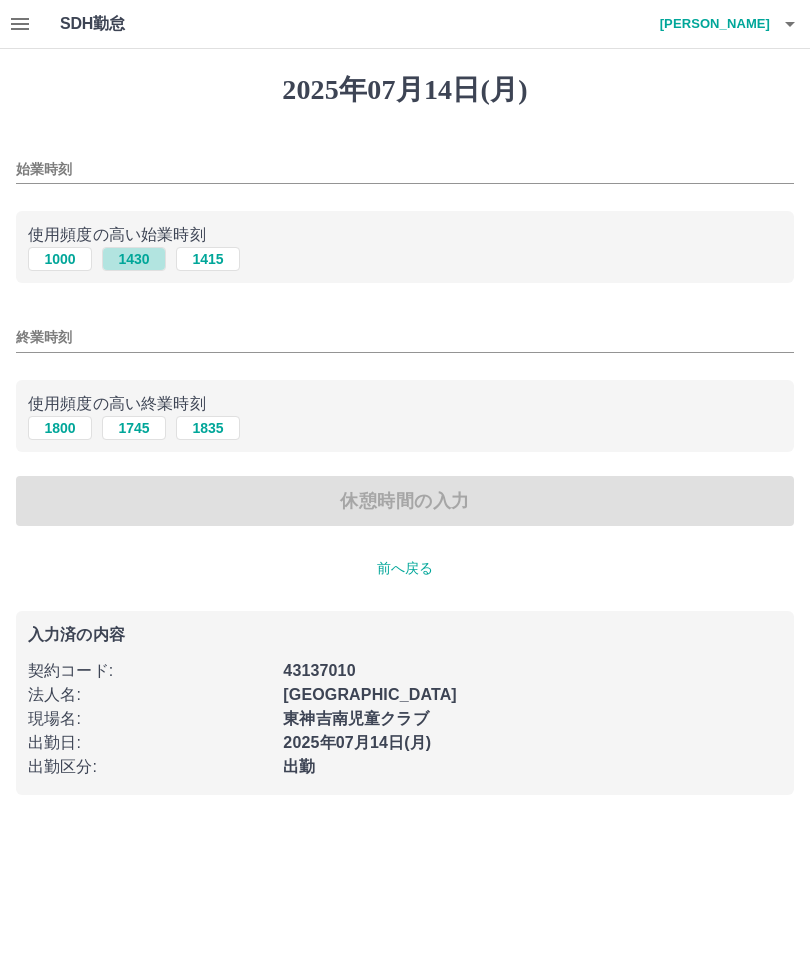 click on "1430" at bounding box center (134, 259) 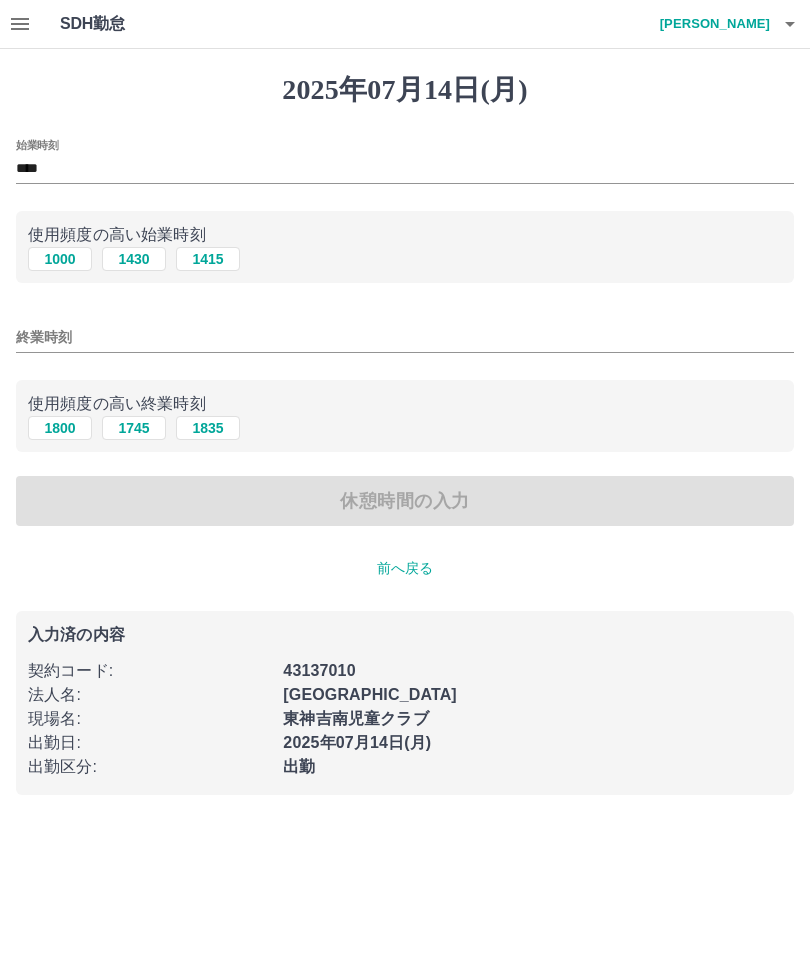 click on "1745" at bounding box center [134, 428] 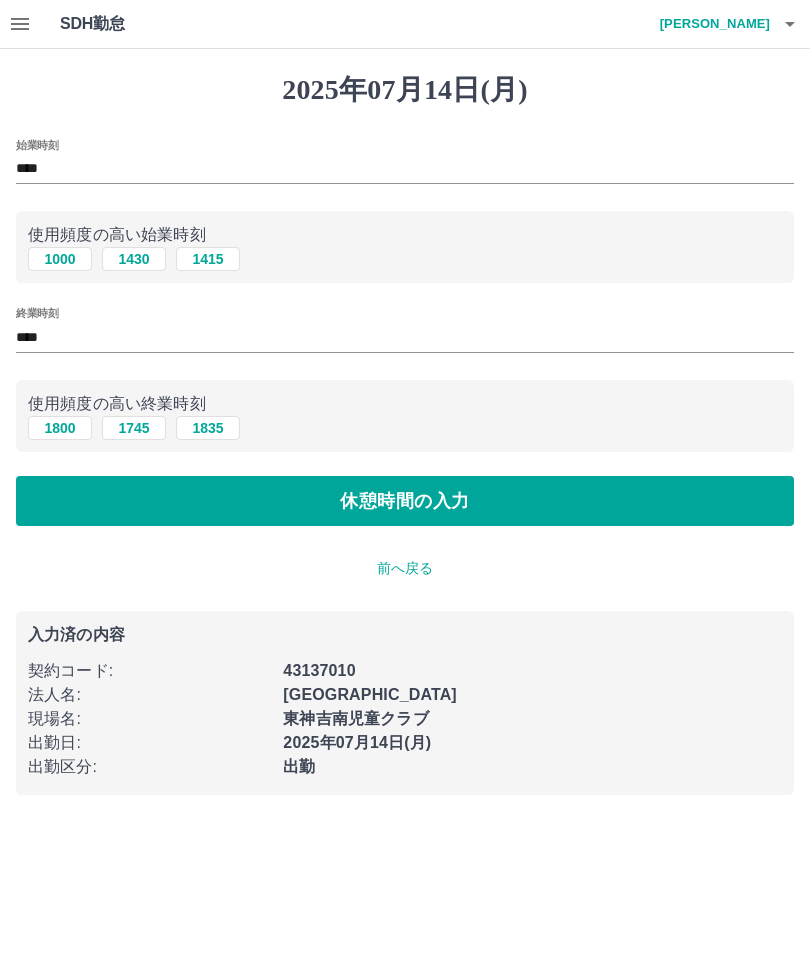 click on "休憩時間の入力" at bounding box center [405, 501] 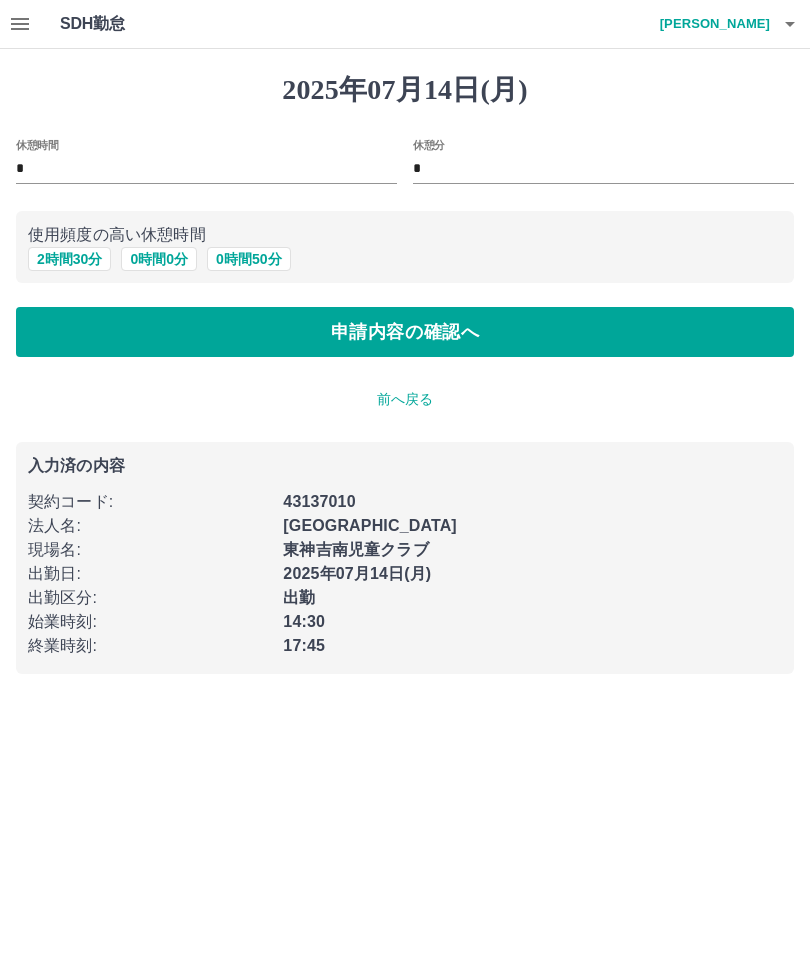 click on "申請内容の確認へ" at bounding box center (405, 332) 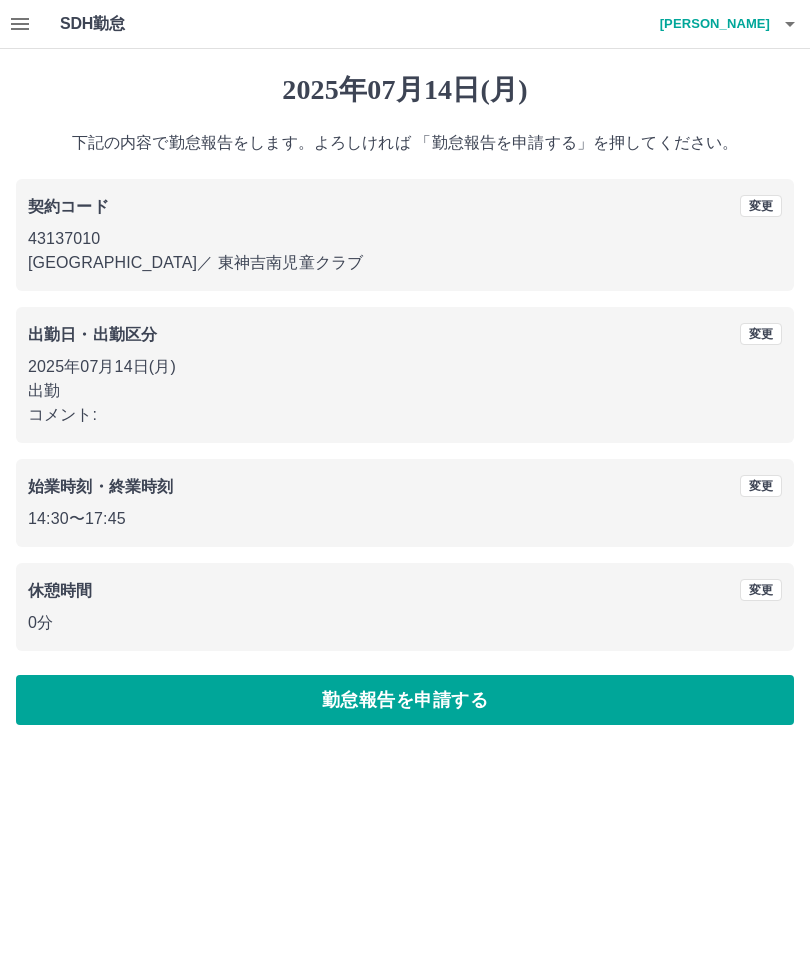 click on "勤怠報告を申請する" at bounding box center (405, 700) 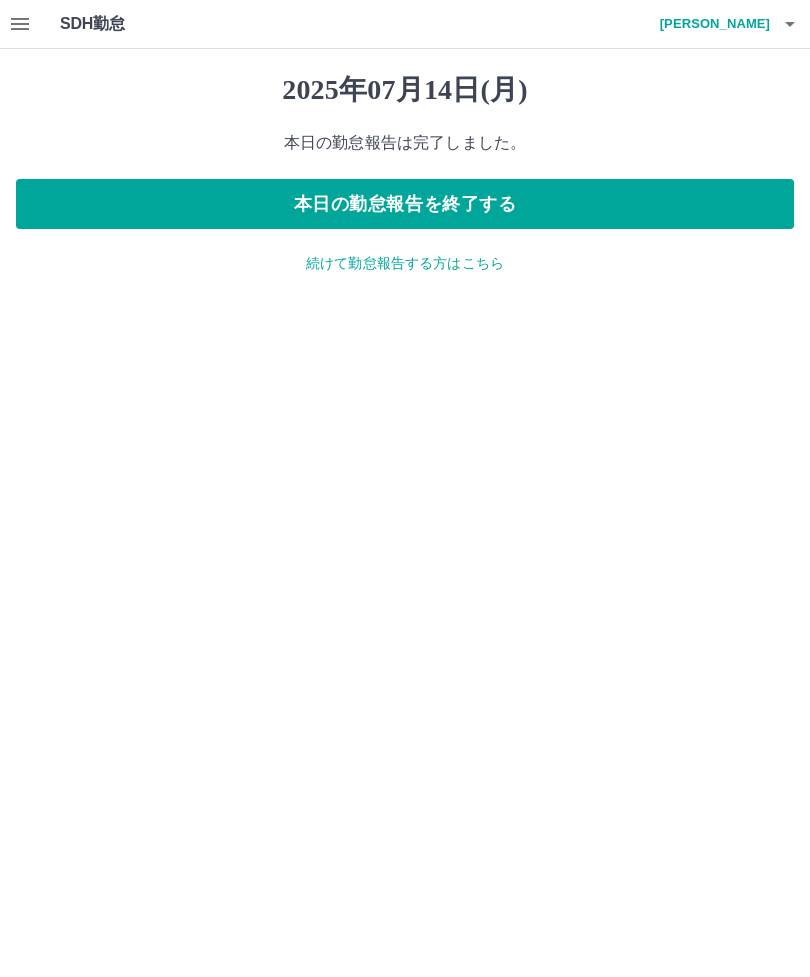 click on "続けて勤怠報告する方はこちら" at bounding box center [405, 263] 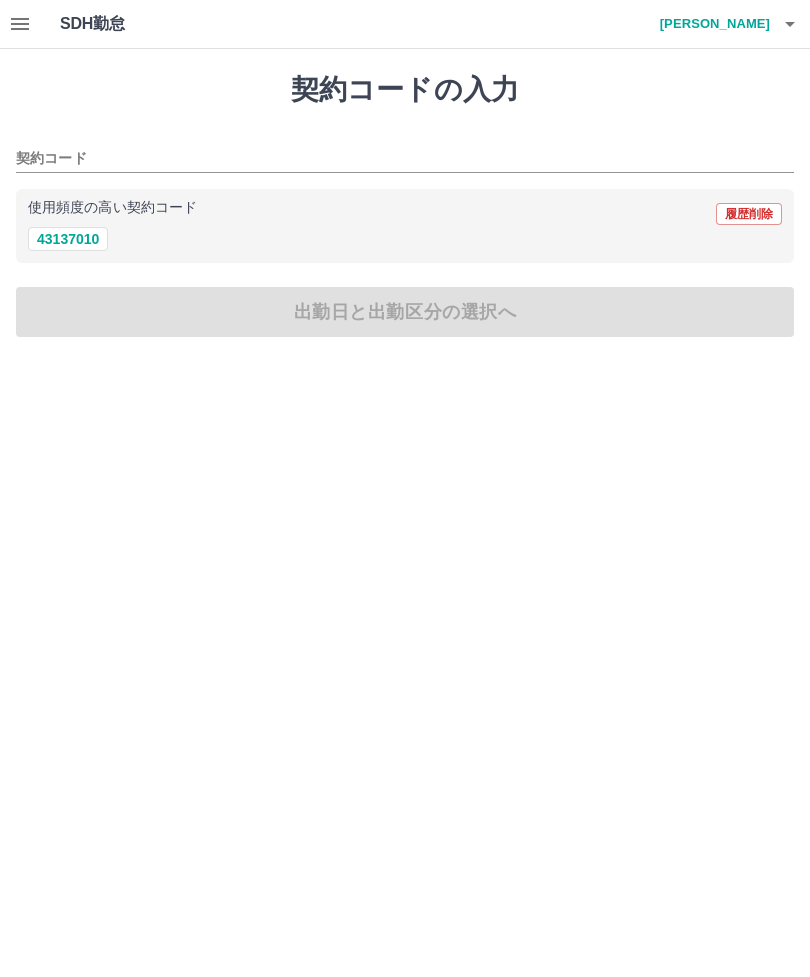 click on "43137010" at bounding box center [68, 239] 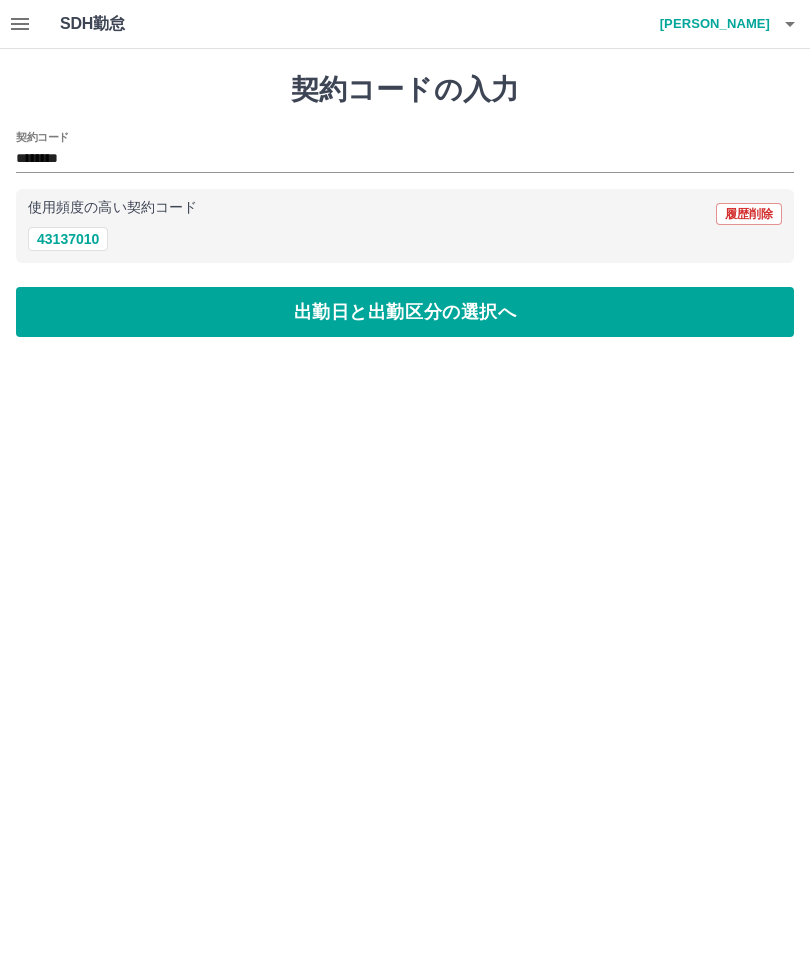 click on "出勤日と出勤区分の選択へ" at bounding box center [405, 312] 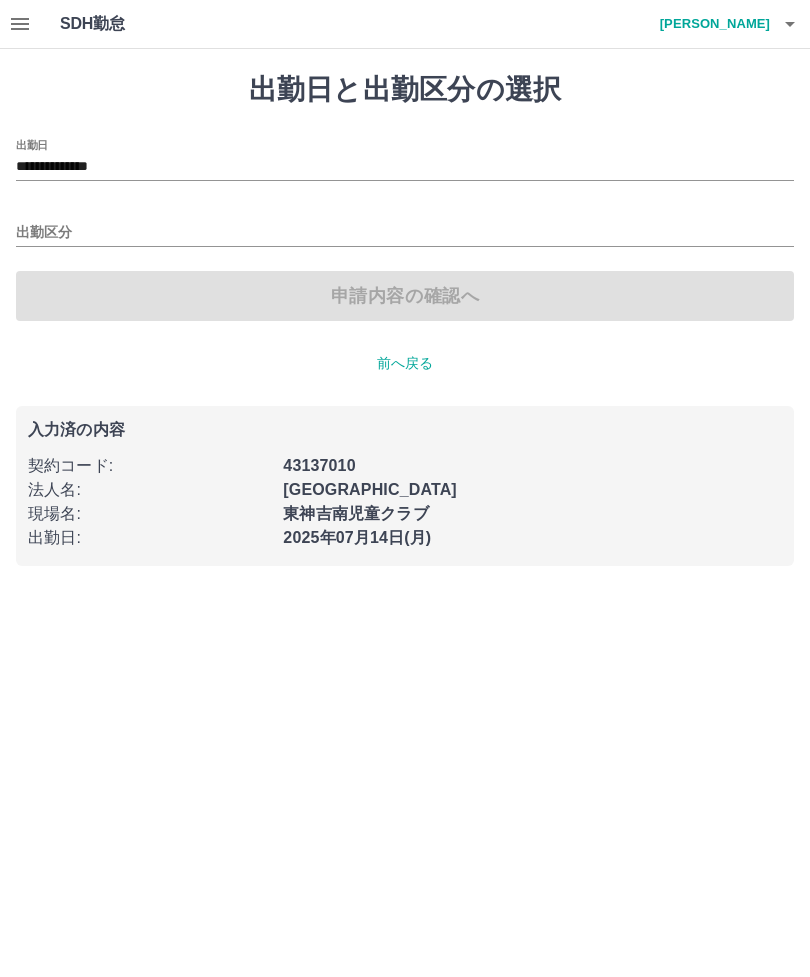 click on "**********" at bounding box center (405, 167) 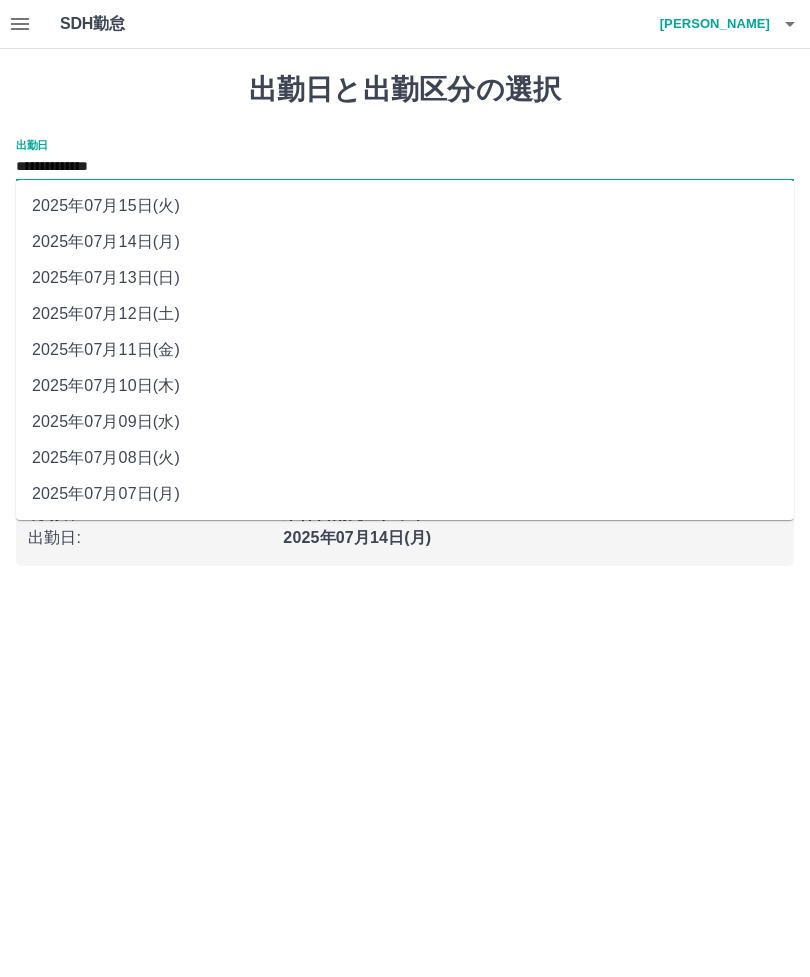 click on "2025年07月15日(火)" at bounding box center [405, 206] 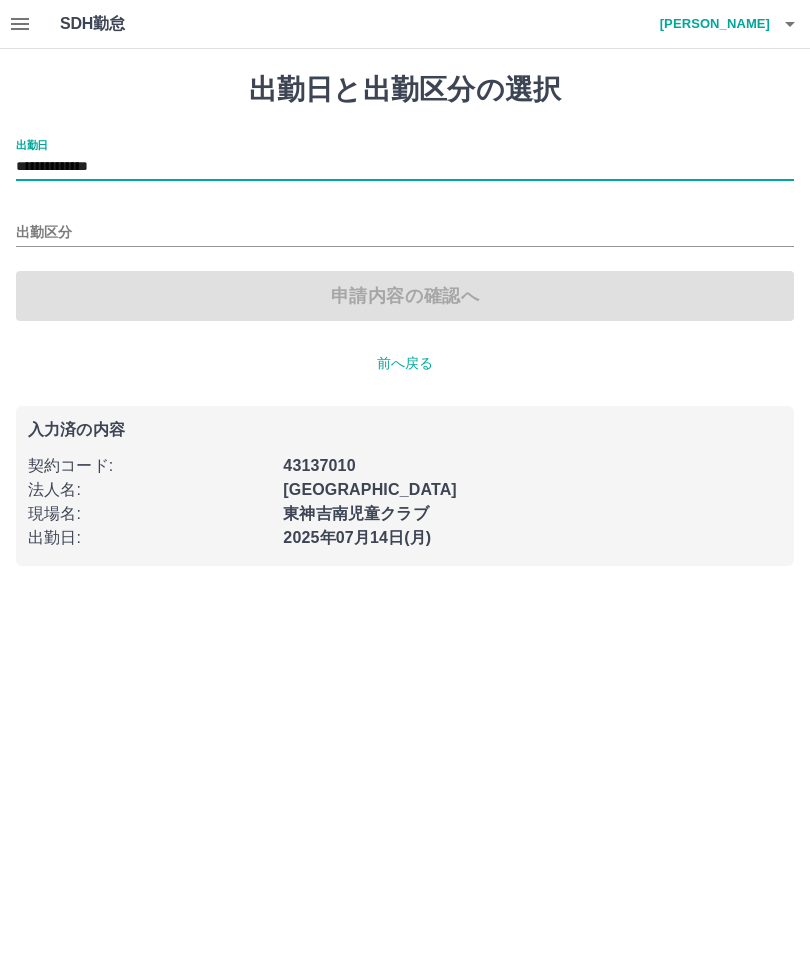 click on "出勤区分" at bounding box center [405, 233] 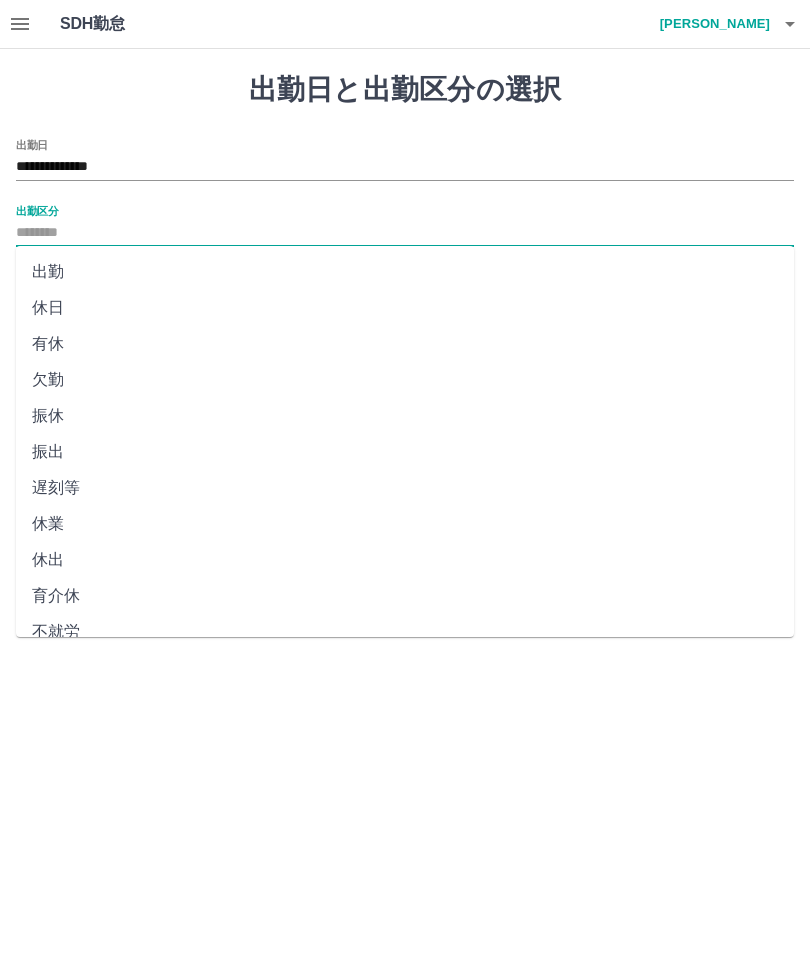 click on "有休" at bounding box center [405, 344] 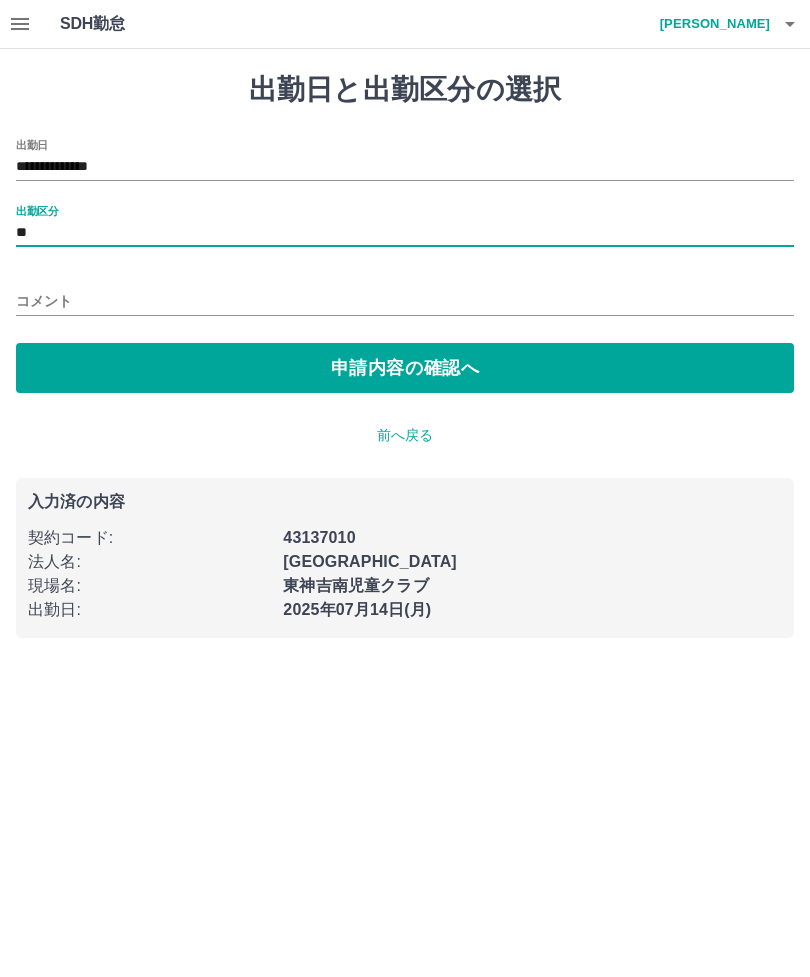 click on "申請内容の確認へ" at bounding box center [405, 368] 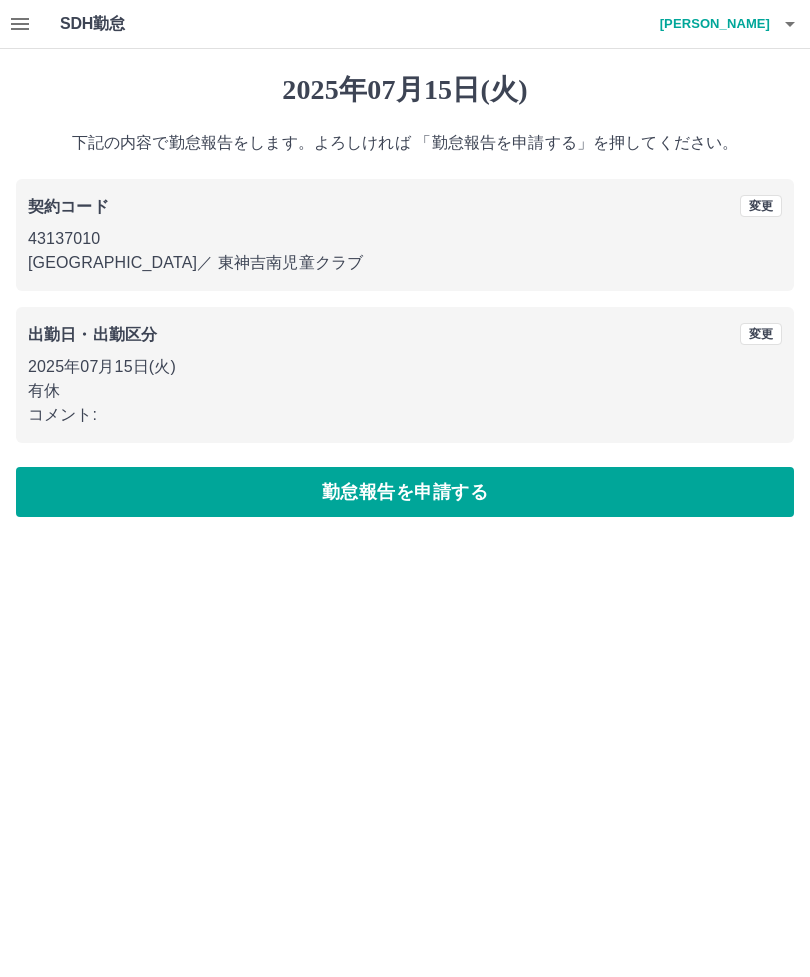 click on "勤怠報告を申請する" at bounding box center [405, 492] 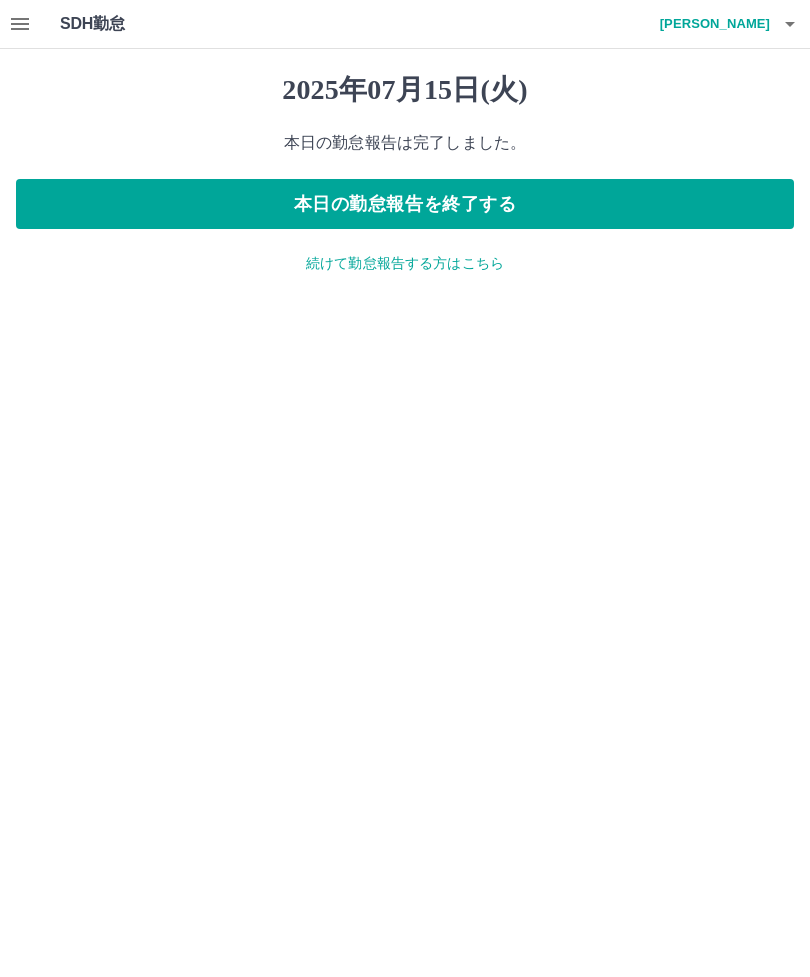 click on "本日の勤怠報告を終了する" at bounding box center (405, 204) 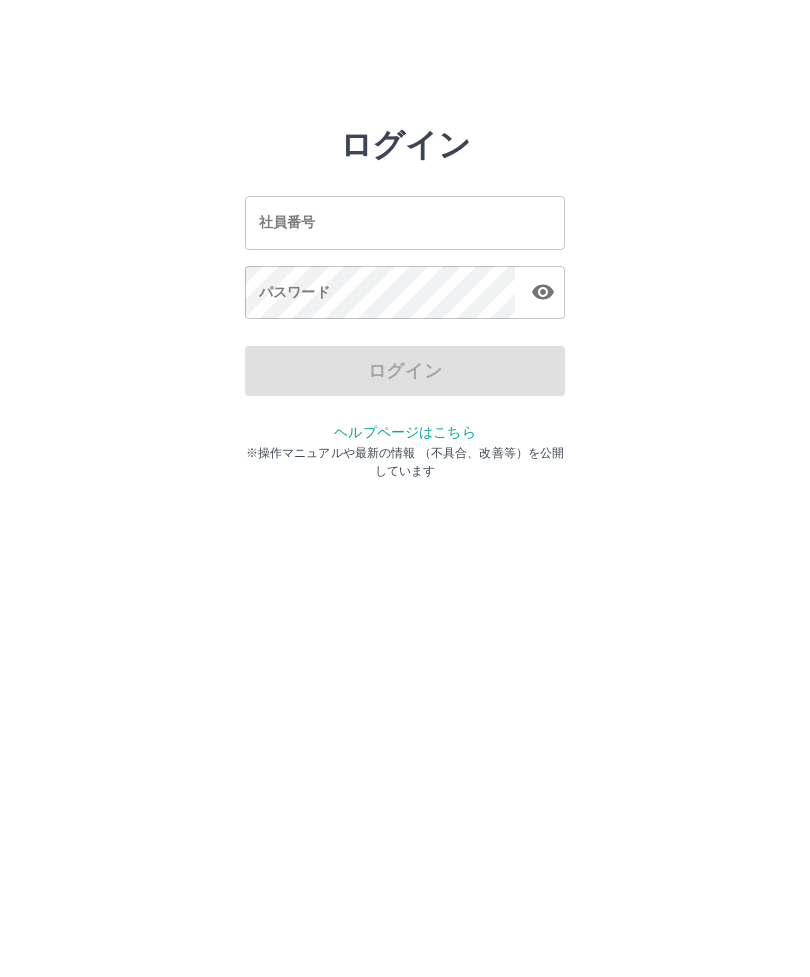 scroll, scrollTop: 0, scrollLeft: 0, axis: both 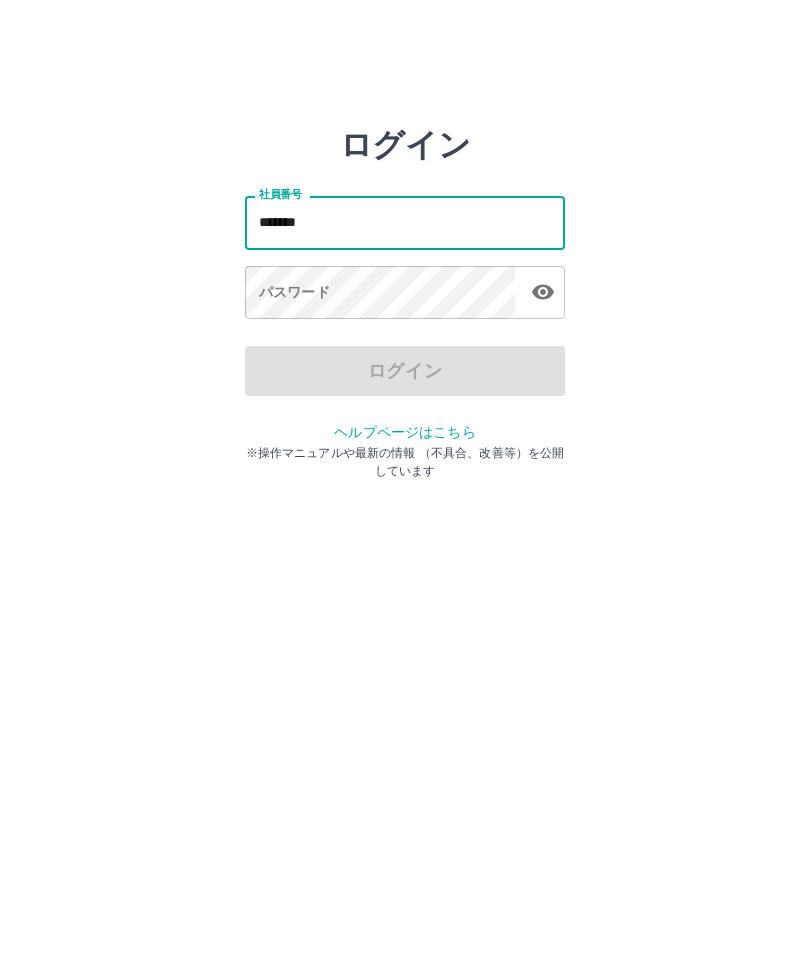 type on "*******" 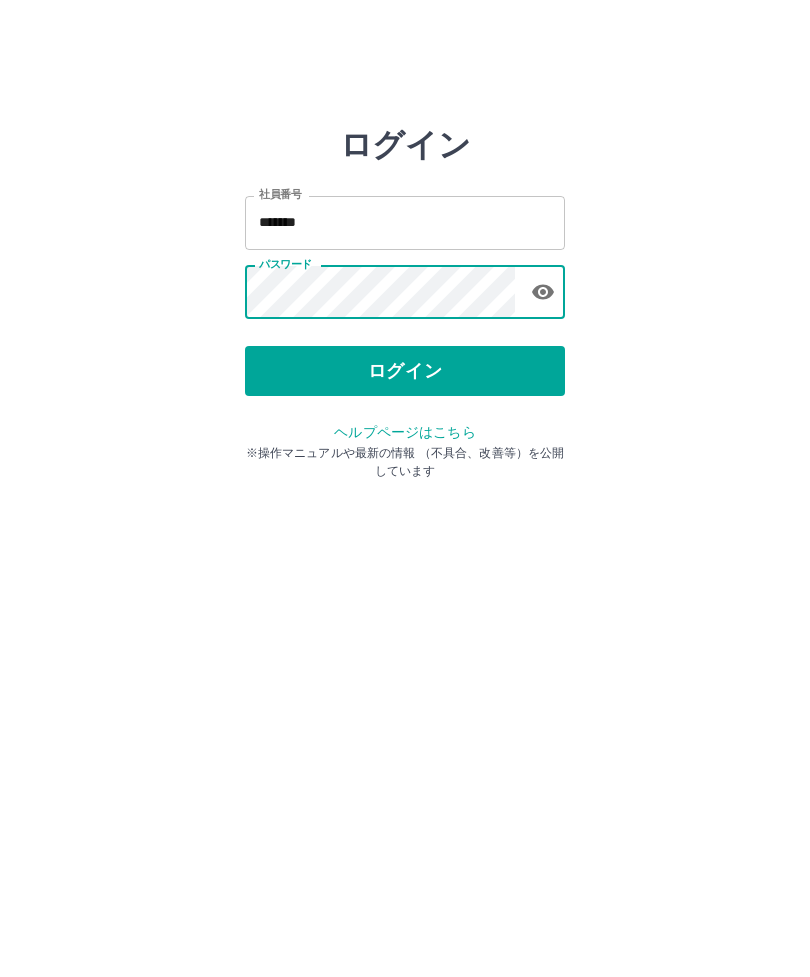 click on "ログイン" at bounding box center (405, 371) 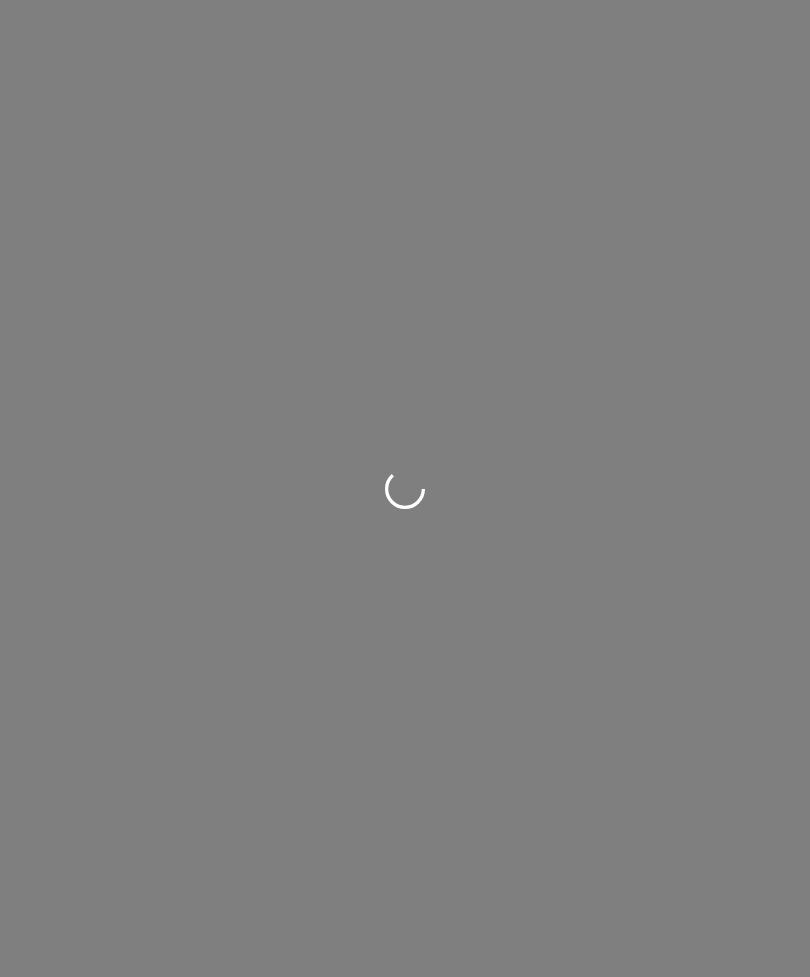 scroll, scrollTop: 0, scrollLeft: 0, axis: both 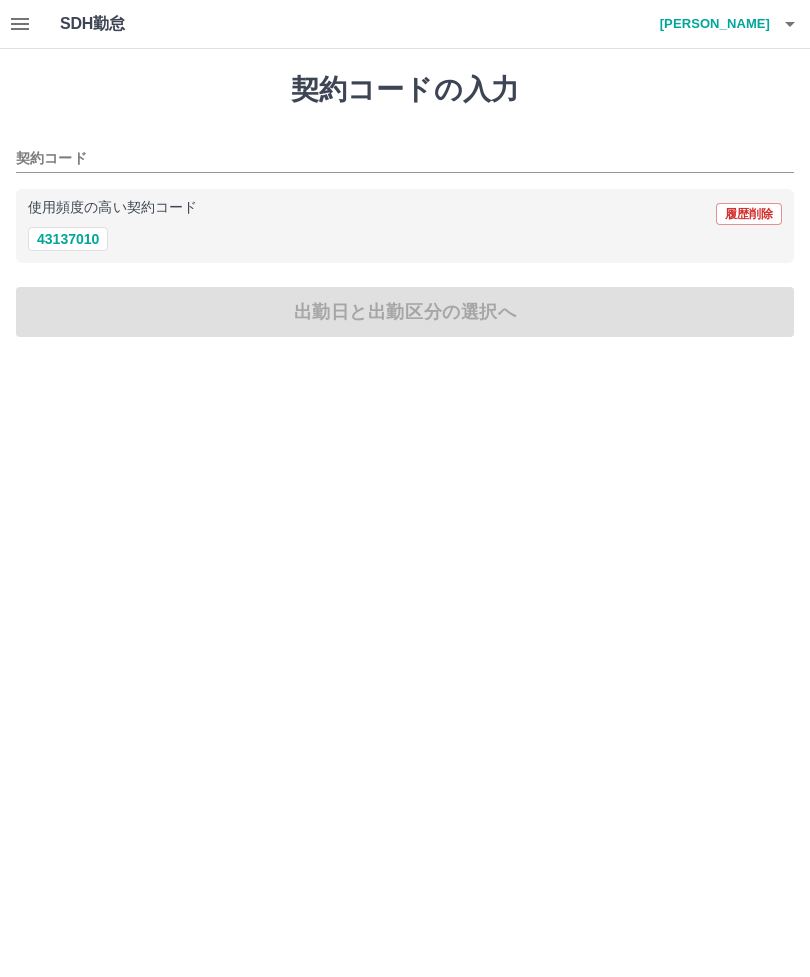 click on "43137010" at bounding box center (68, 239) 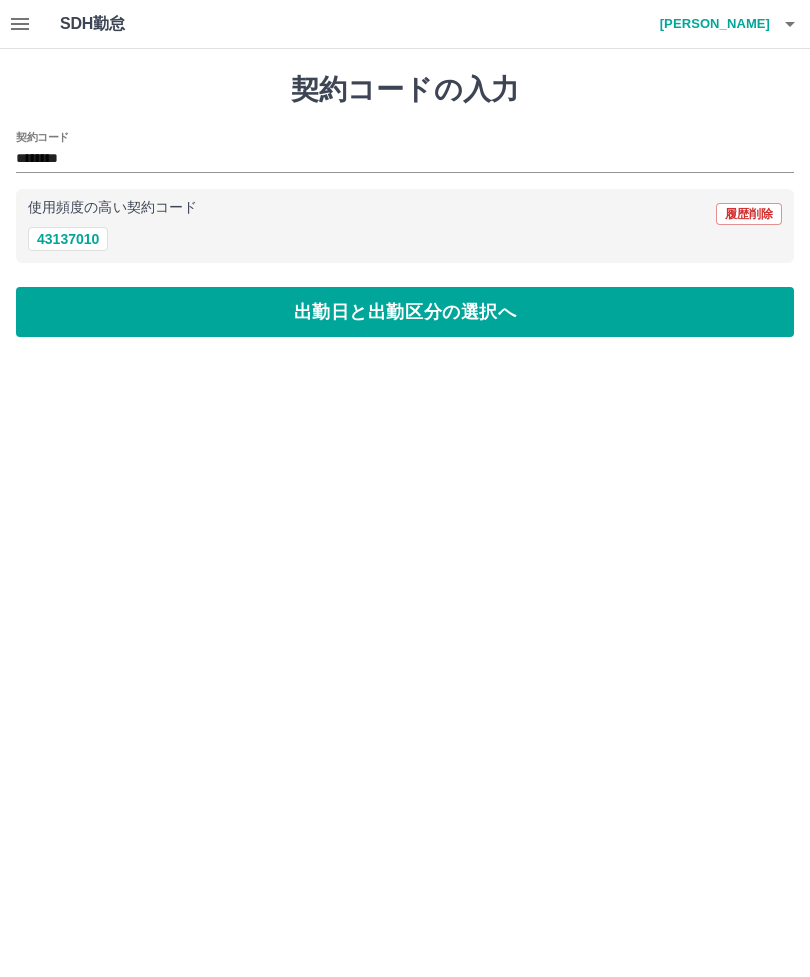 type on "********" 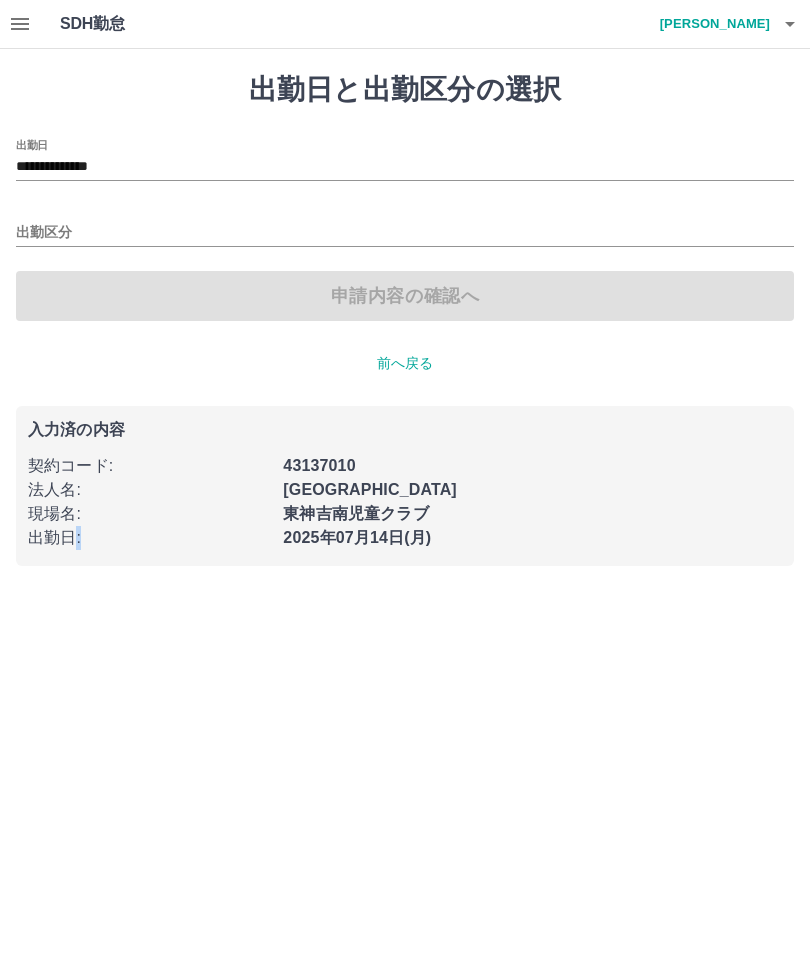 click on "出勤区分" at bounding box center [405, 233] 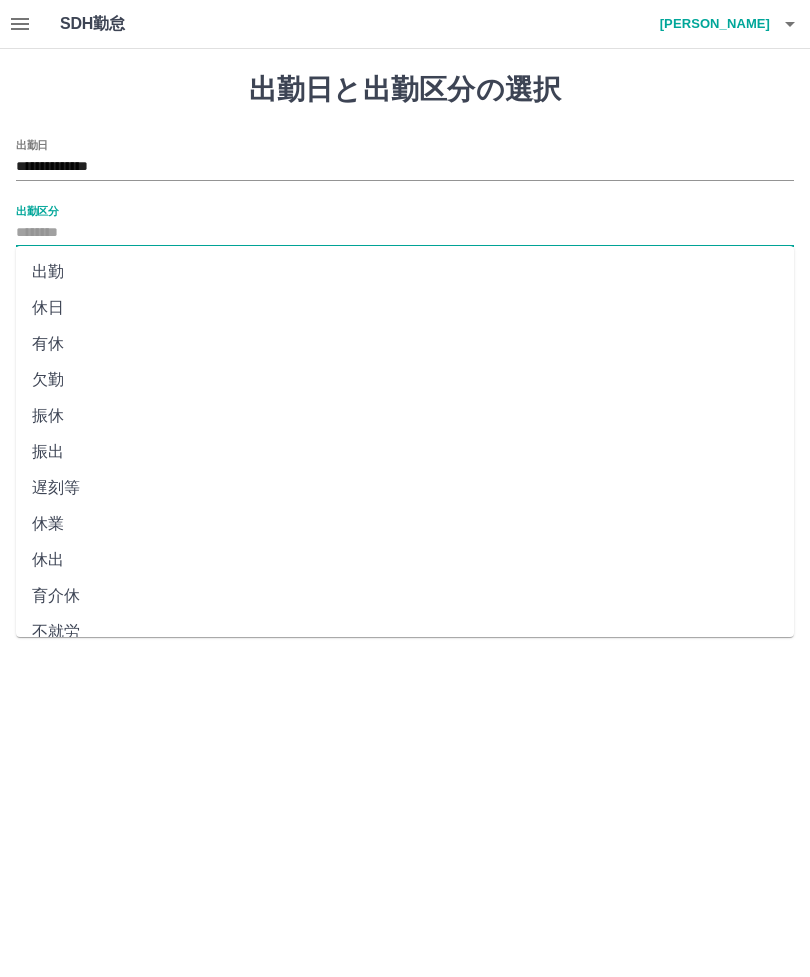 click on "出勤" at bounding box center (405, 272) 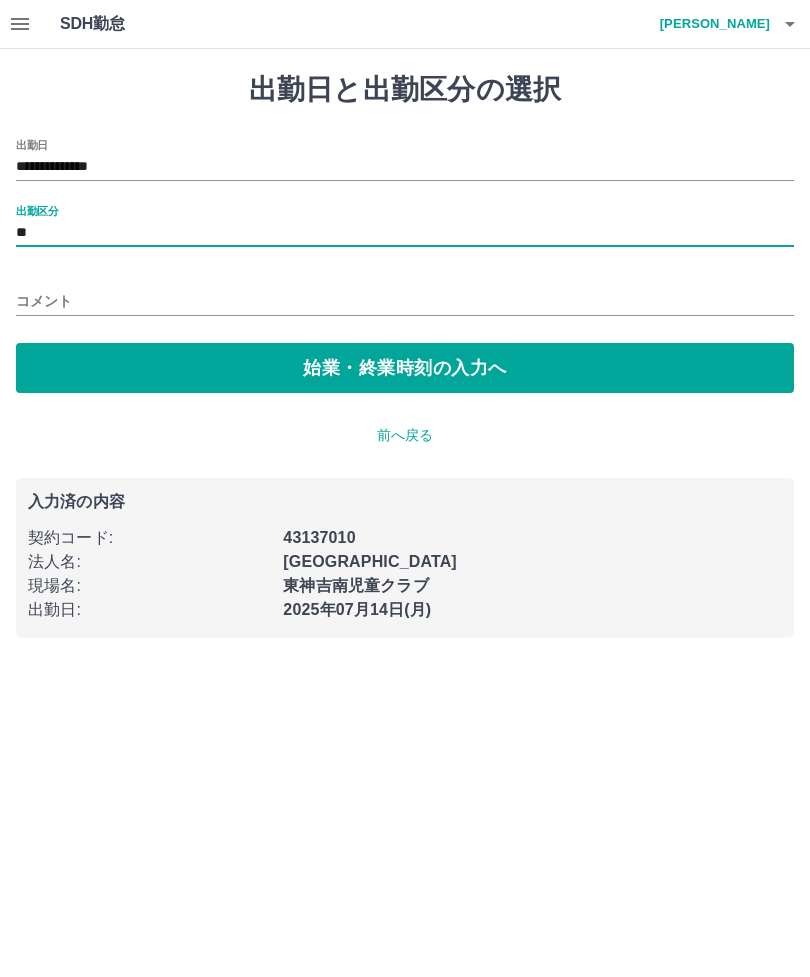 click on "始業・終業時刻の入力へ" at bounding box center [405, 368] 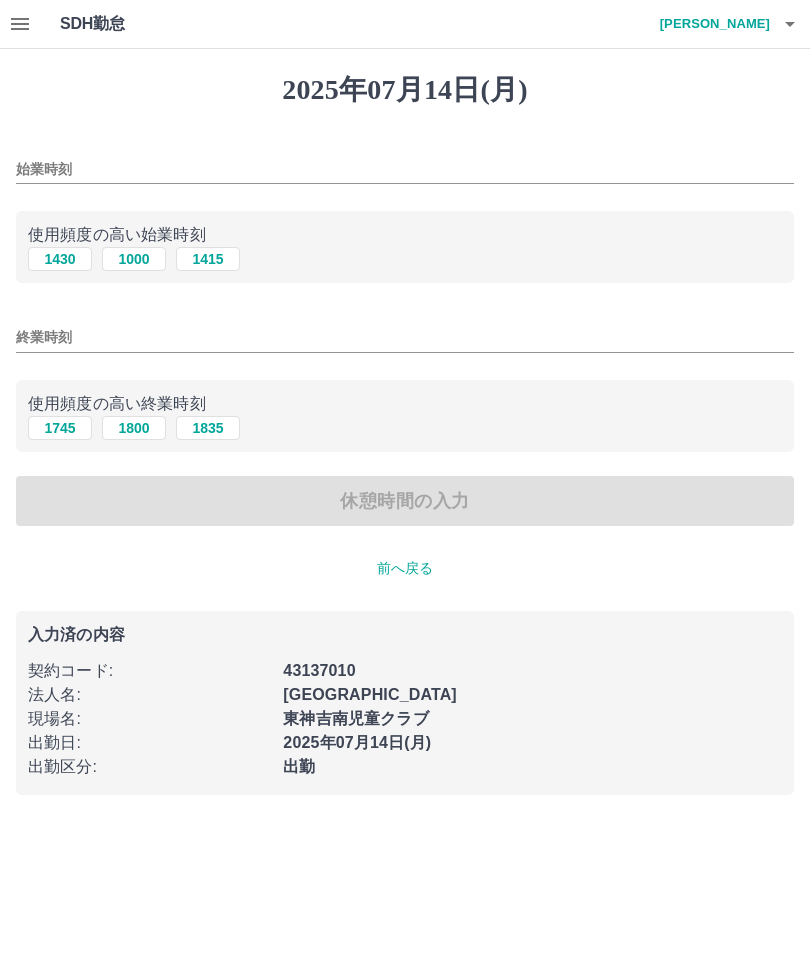 click on "1430" at bounding box center (60, 259) 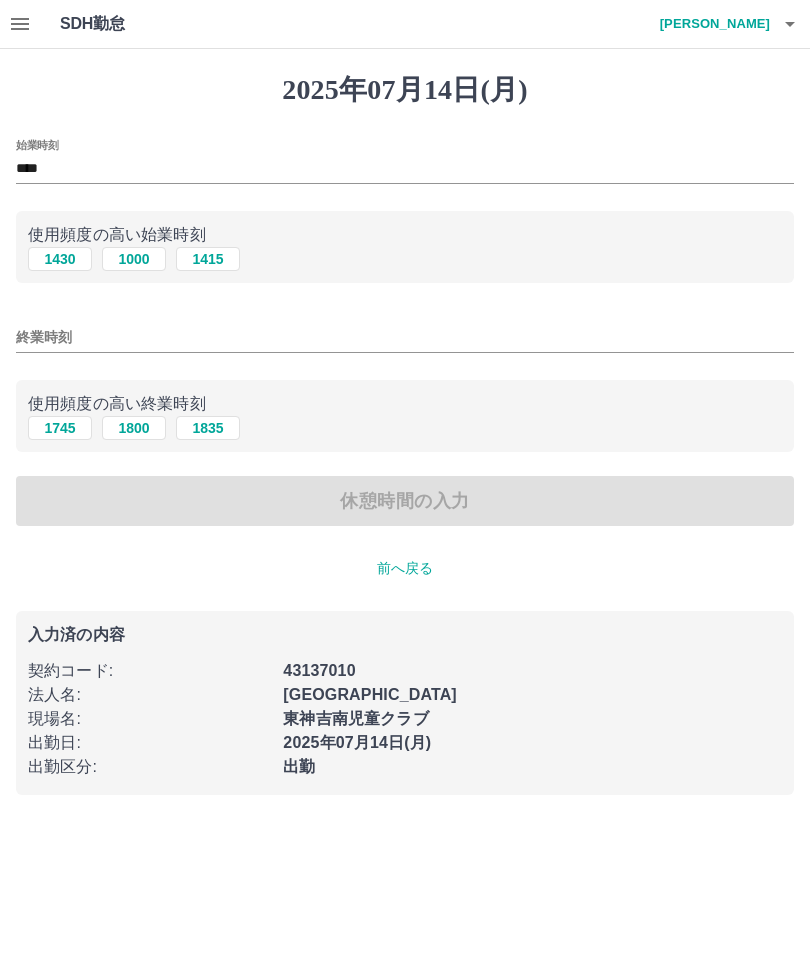 click on "終業時刻" at bounding box center (405, 337) 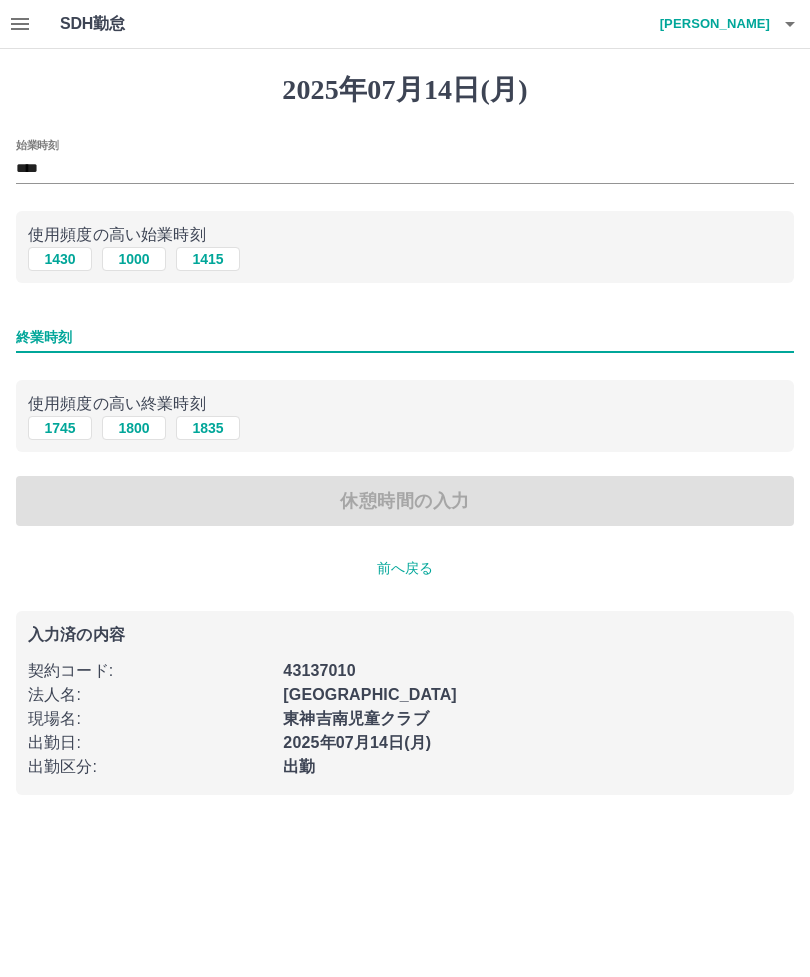 click on "1800" at bounding box center [134, 428] 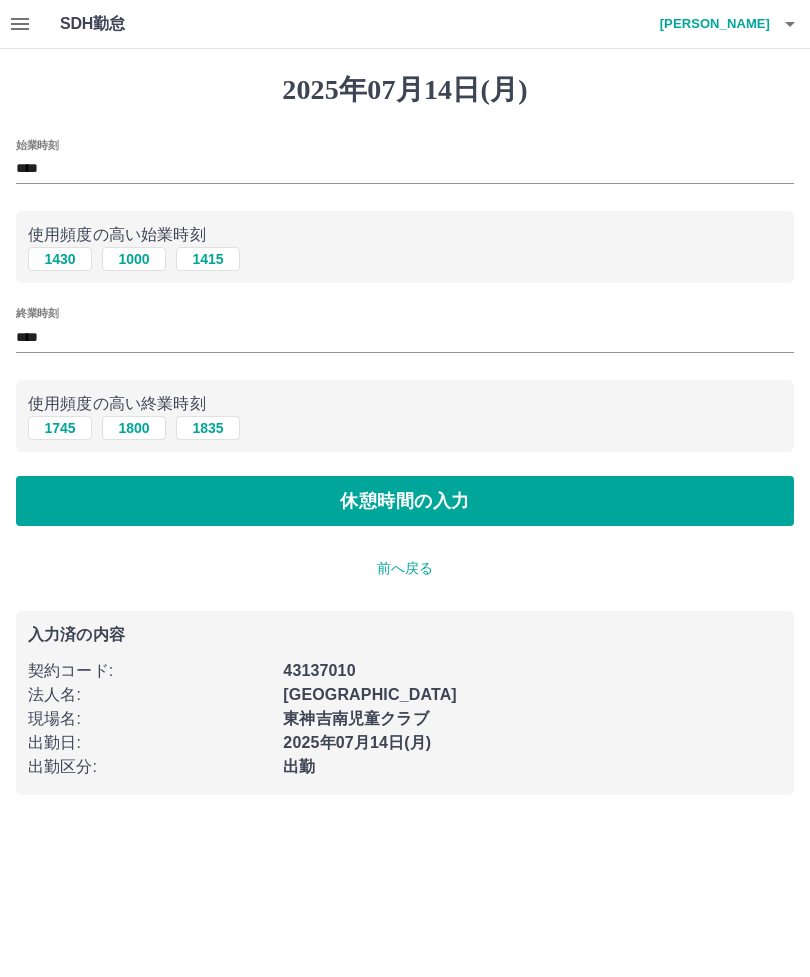 click on "休憩時間の入力" at bounding box center (405, 501) 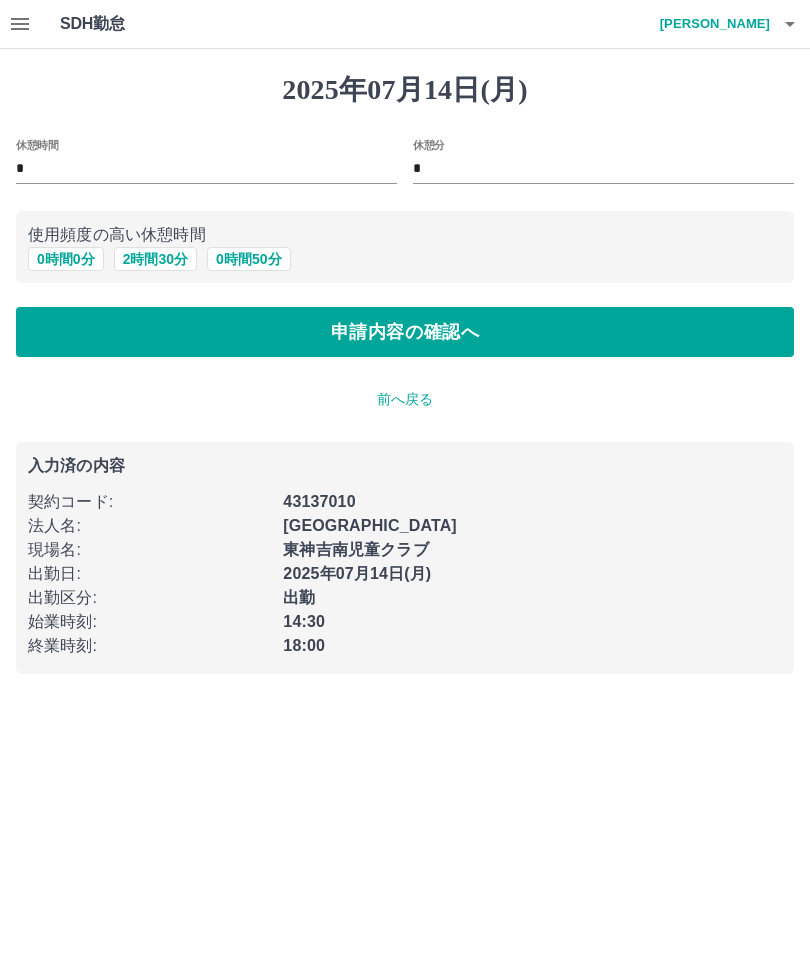 click on "申請内容の確認へ" at bounding box center [405, 332] 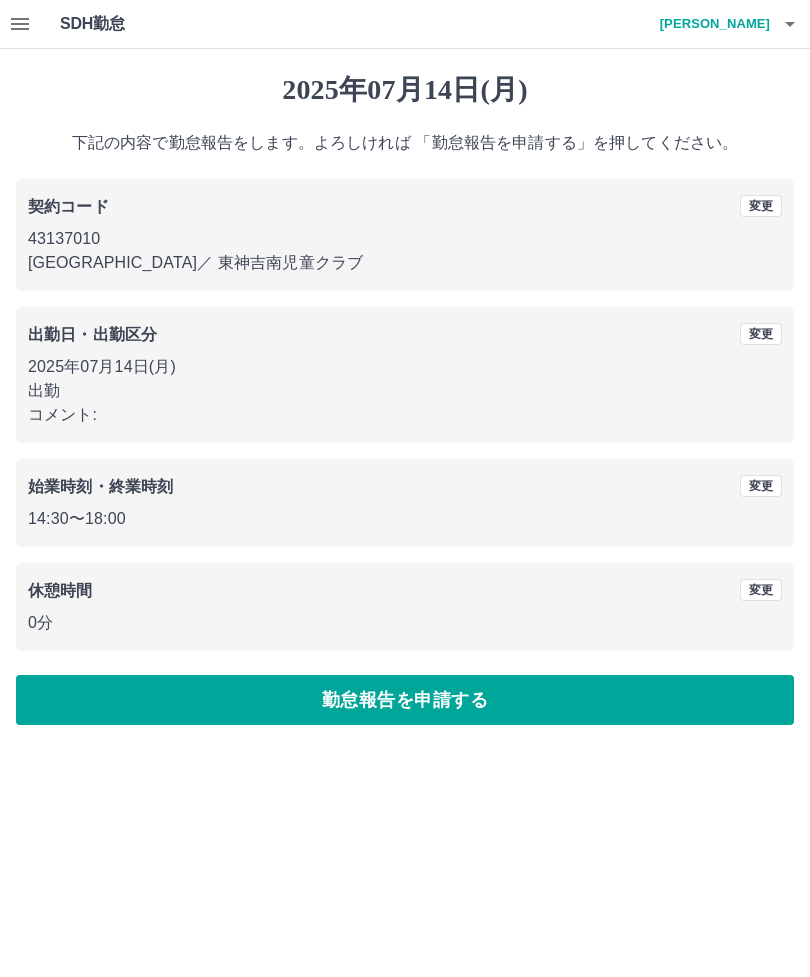 click on "勤怠報告を申請する" at bounding box center (405, 700) 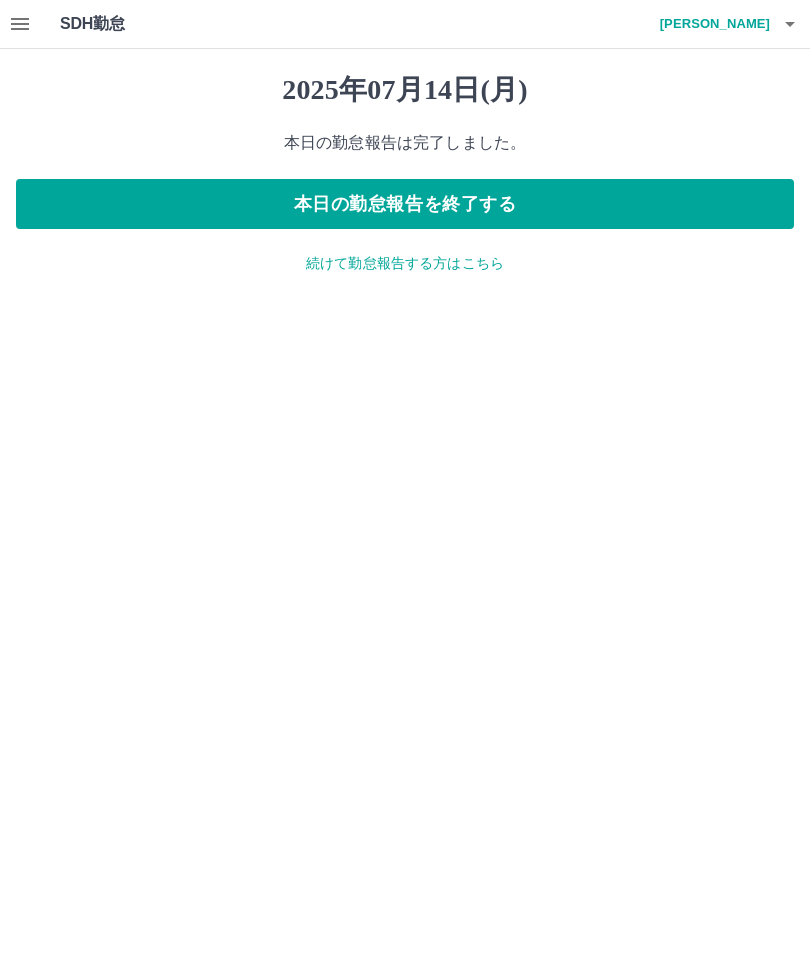 click on "本日の勤怠報告を終了する" at bounding box center [405, 204] 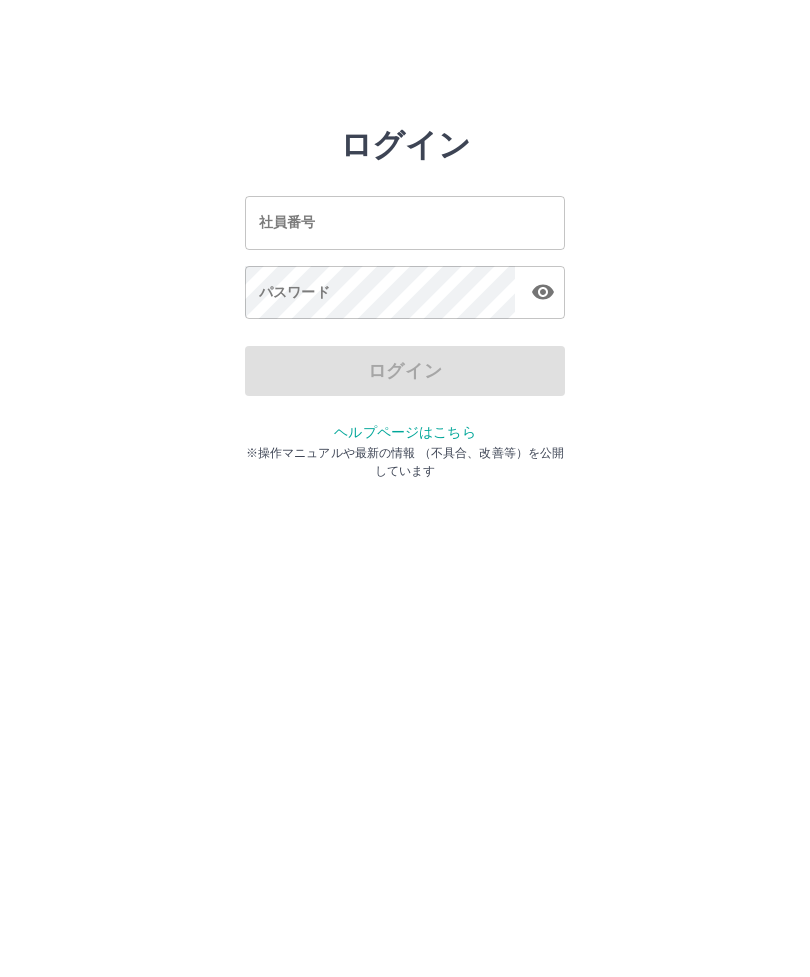 scroll, scrollTop: 0, scrollLeft: 0, axis: both 